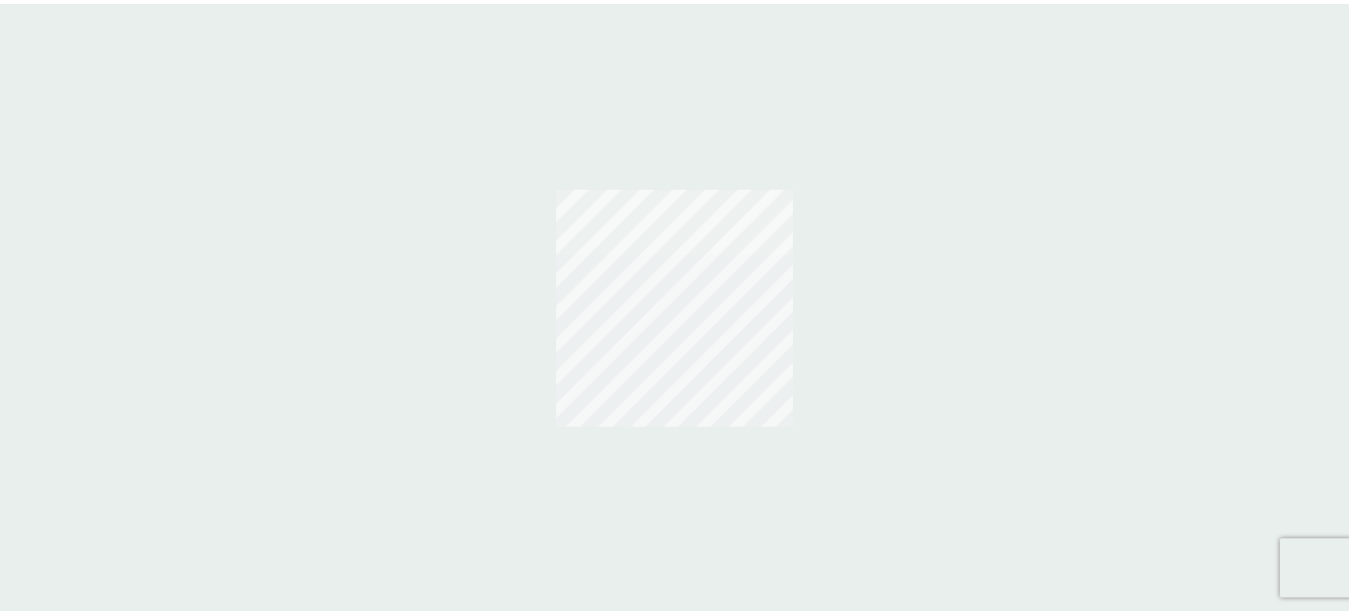 scroll, scrollTop: 0, scrollLeft: 0, axis: both 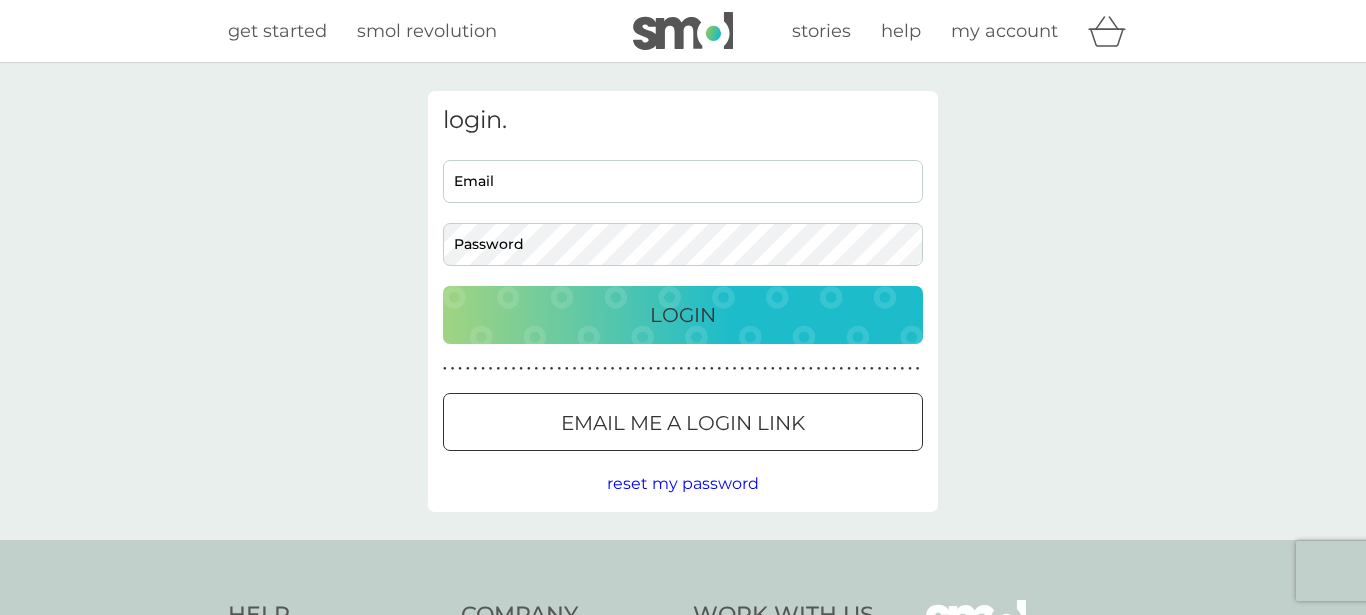 type on "[EMAIL_ADDRESS][DOMAIN_NAME]" 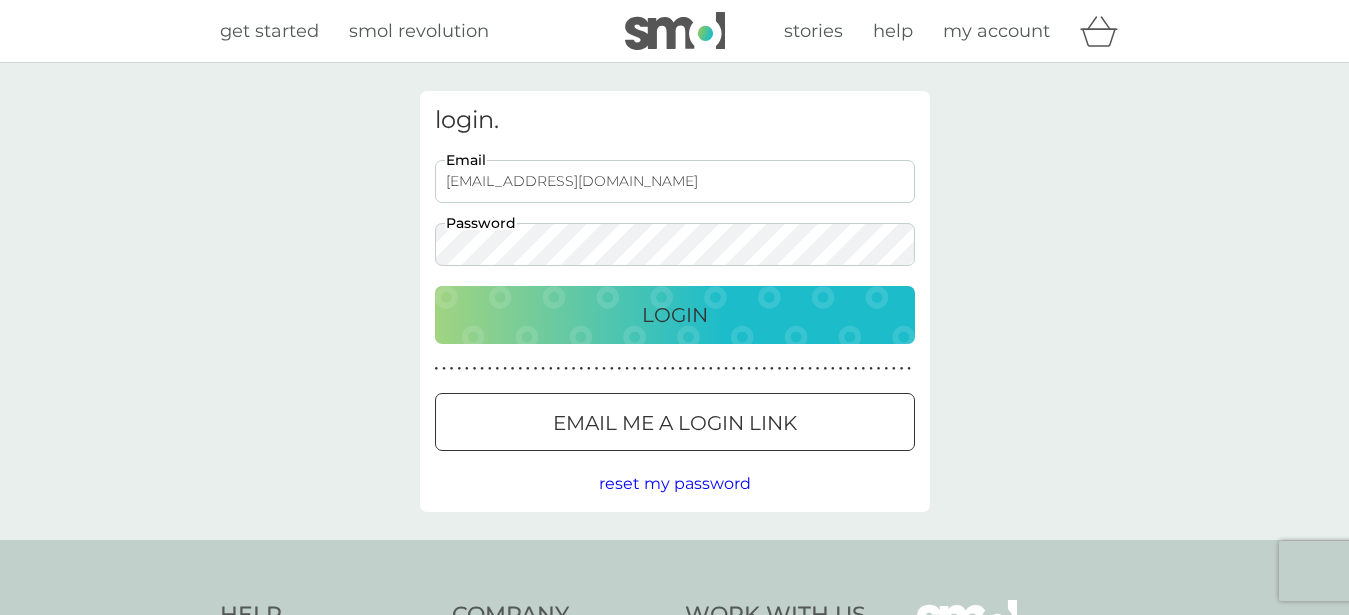 click on "Login" at bounding box center (675, 315) 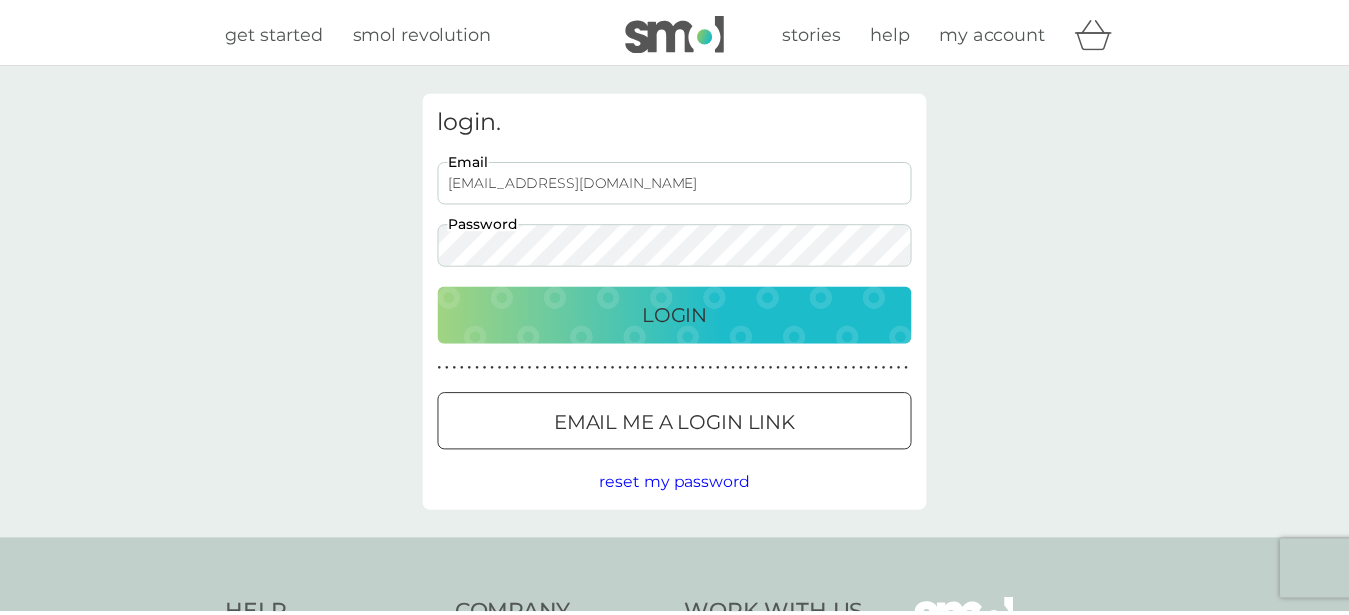 scroll, scrollTop: 0, scrollLeft: 0, axis: both 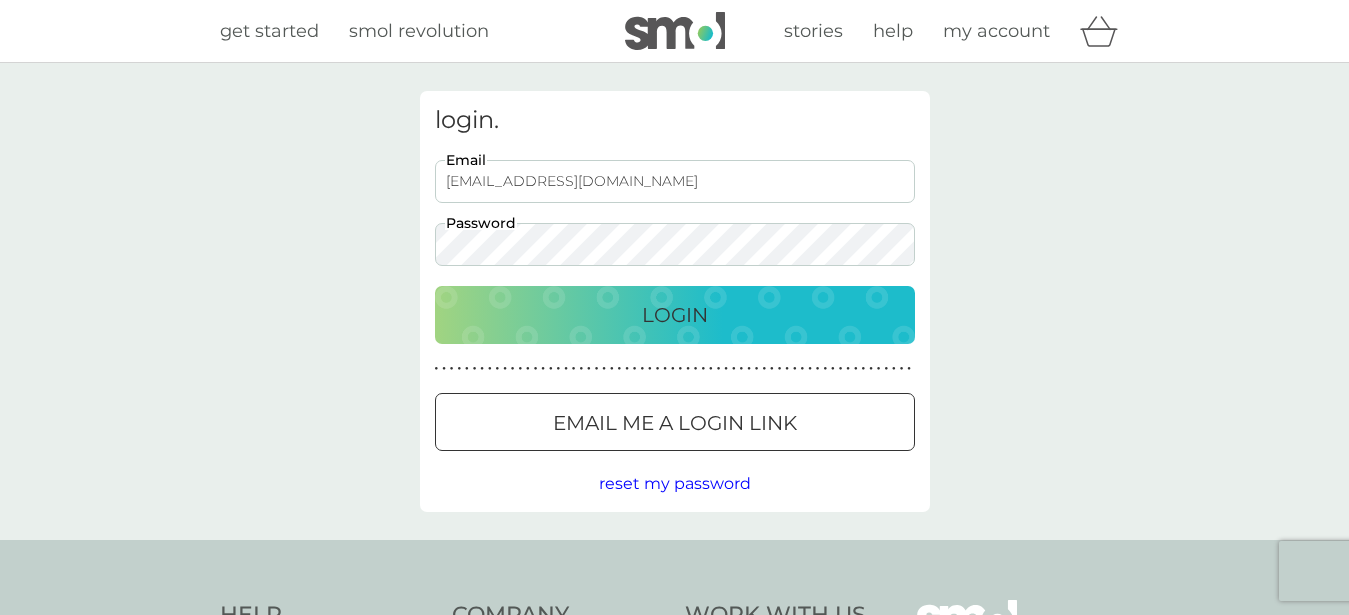 click on "Login" at bounding box center (675, 315) 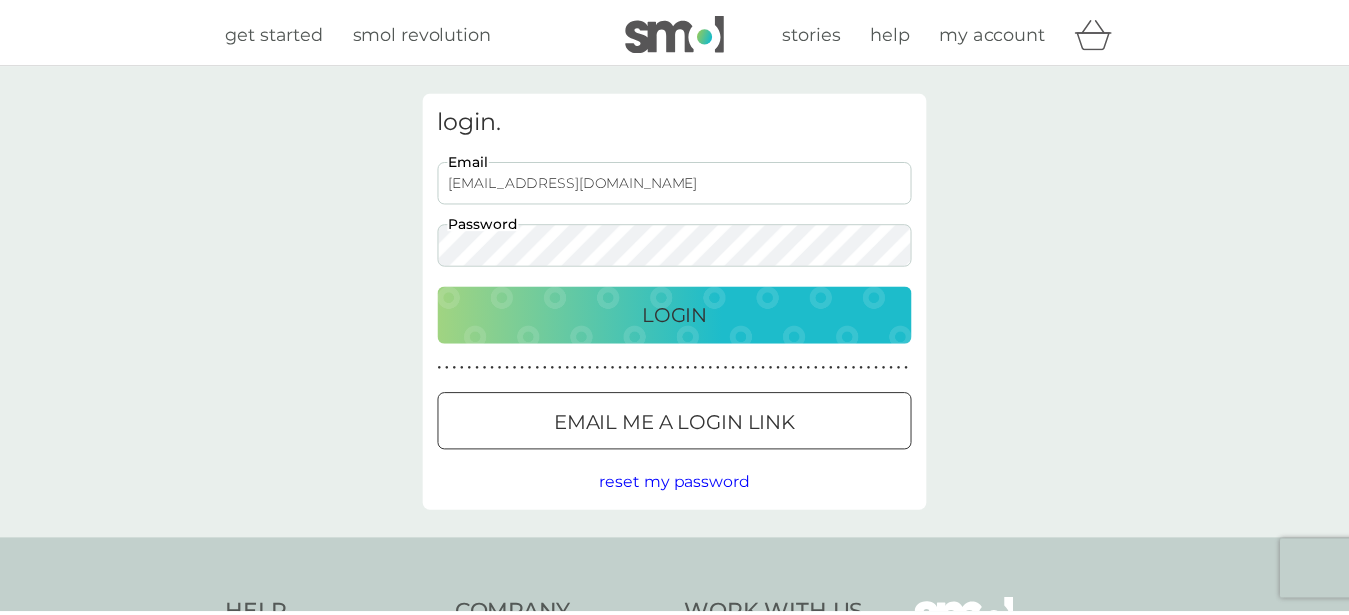 scroll, scrollTop: 0, scrollLeft: 0, axis: both 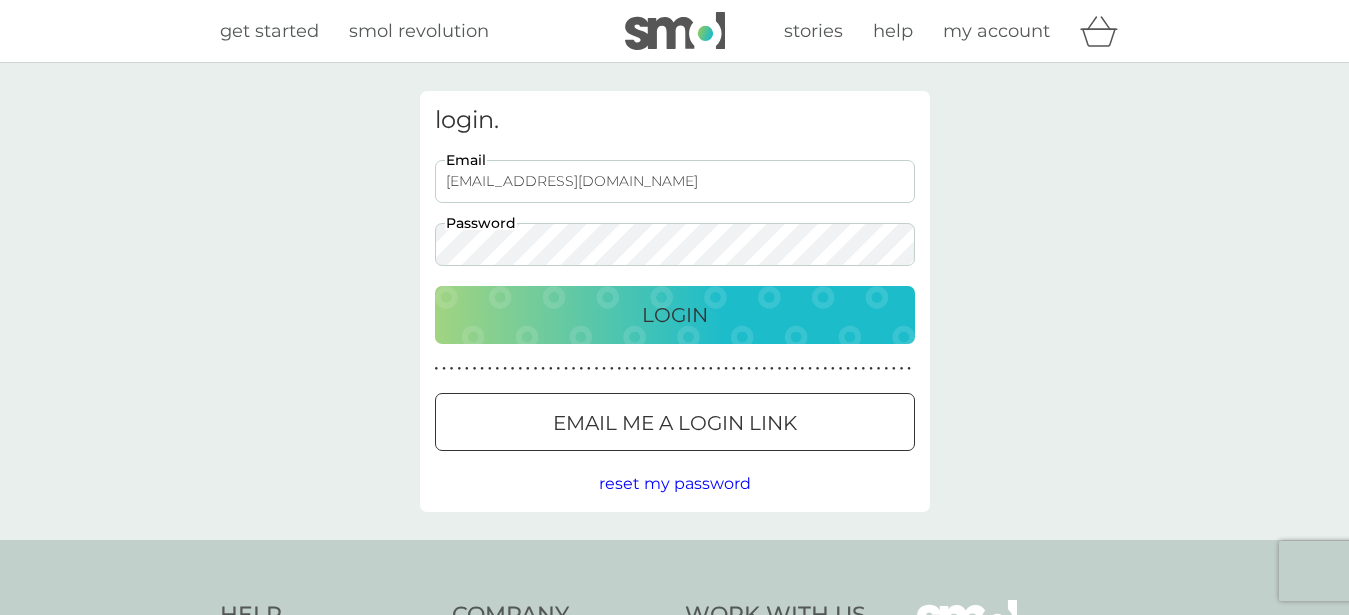 click on "Login" at bounding box center (675, 315) 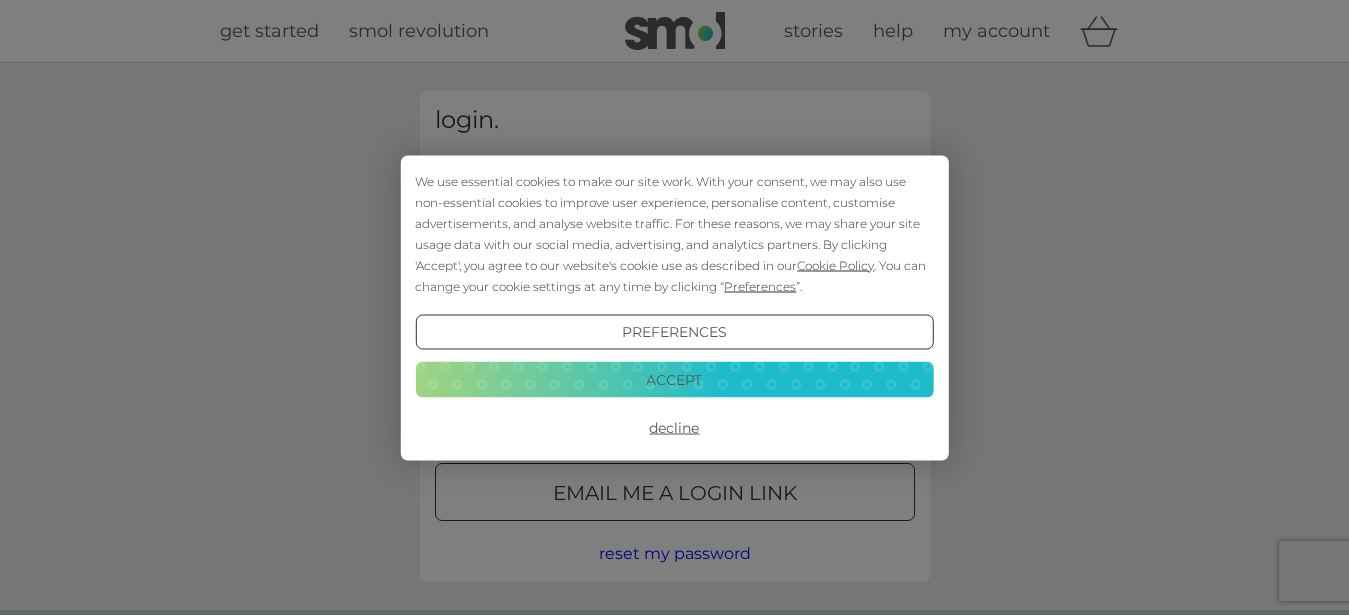 click on "Accept" at bounding box center [674, 380] 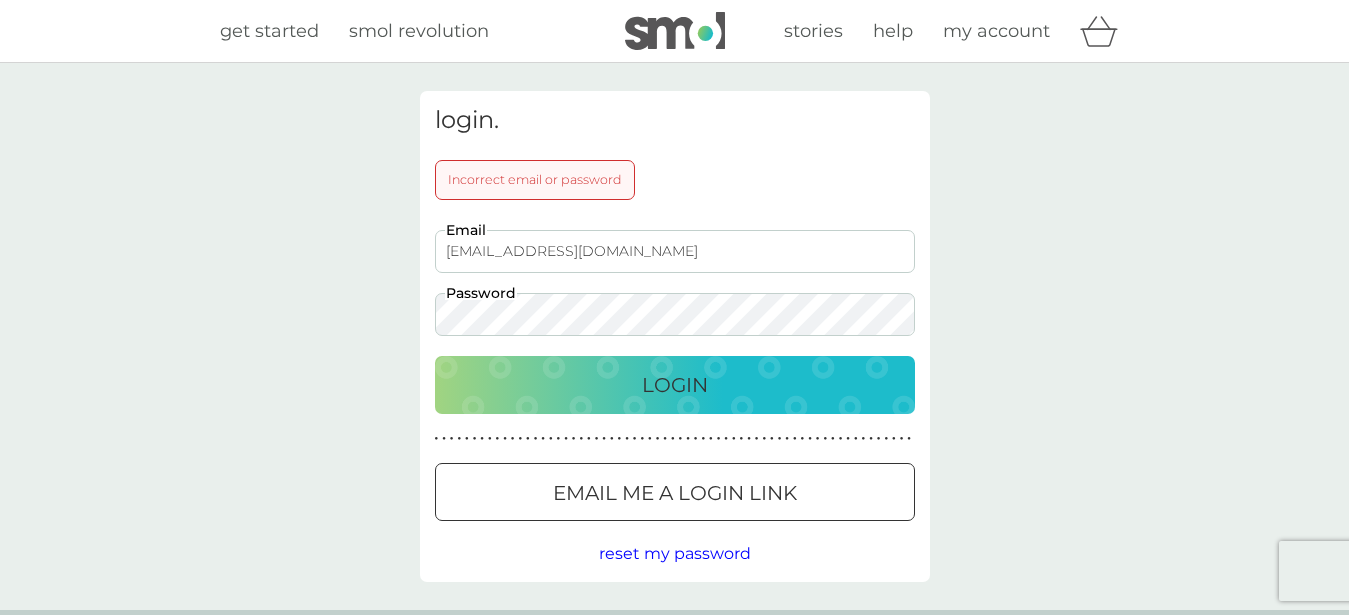 click on "reset my password" at bounding box center (675, 553) 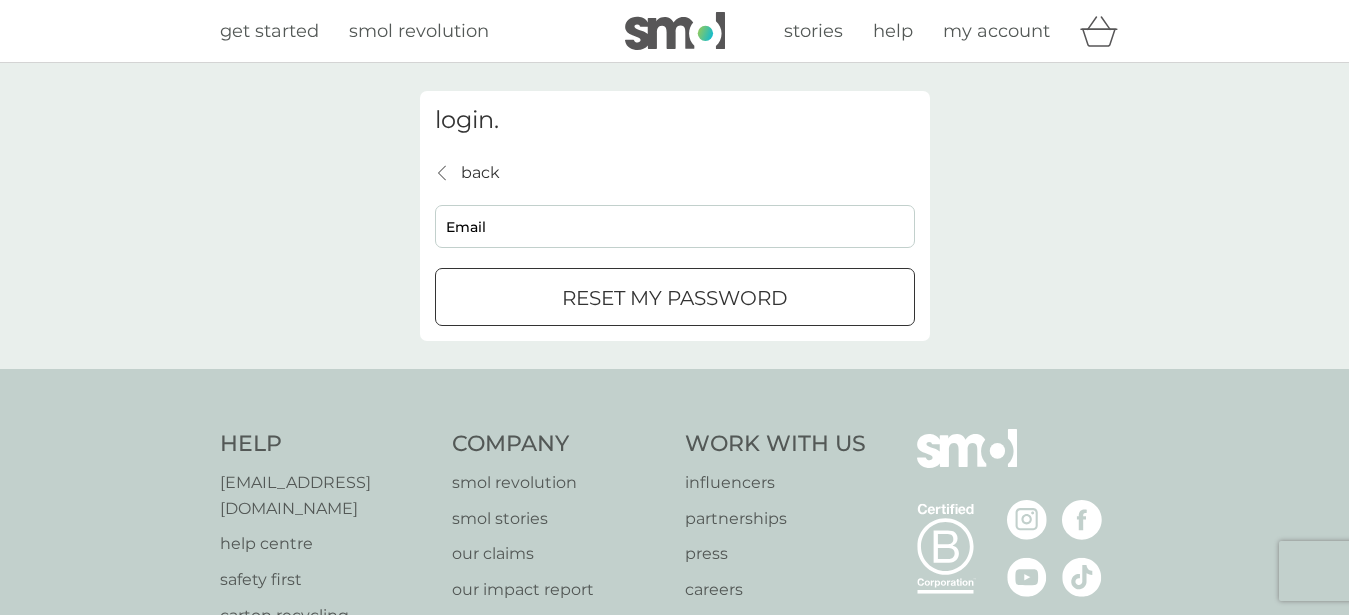 click on "Email" at bounding box center [675, 226] 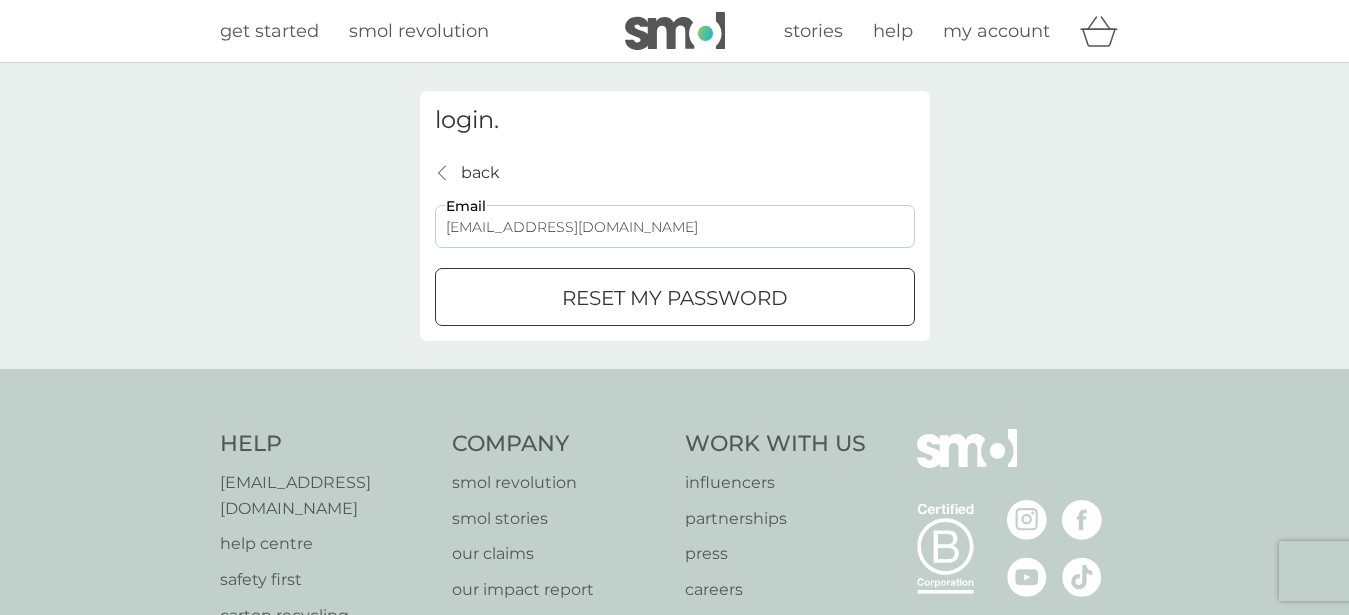 type on "[EMAIL_ADDRESS][DOMAIN_NAME]" 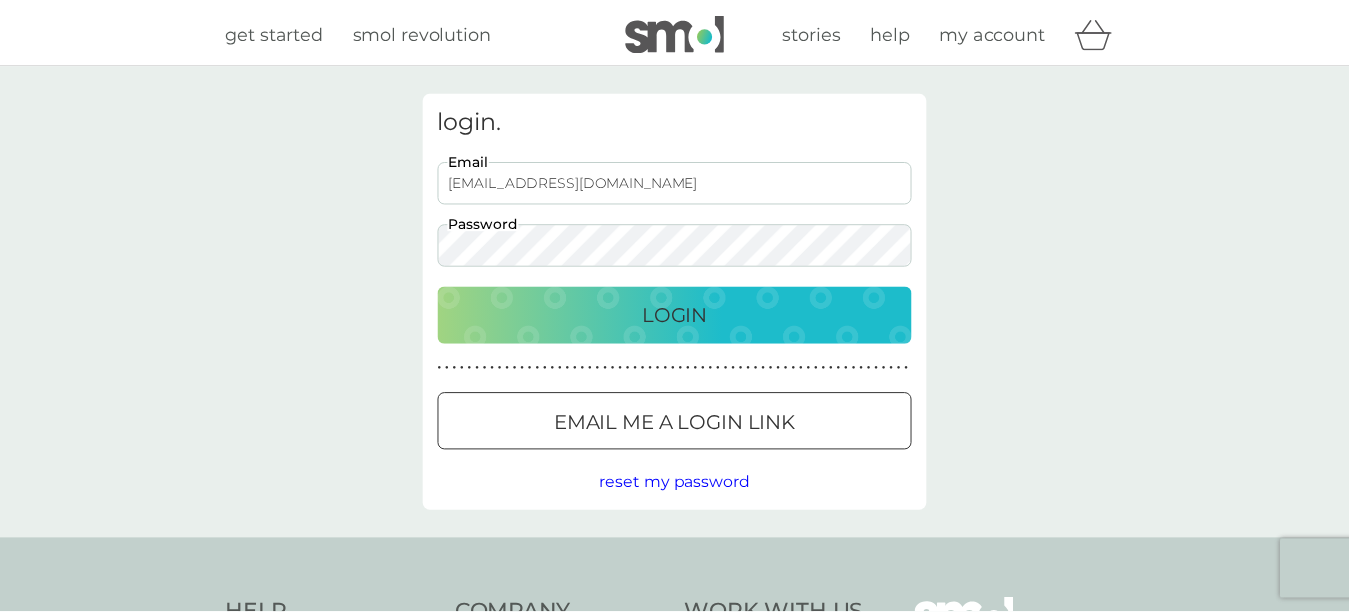 scroll, scrollTop: 0, scrollLeft: 0, axis: both 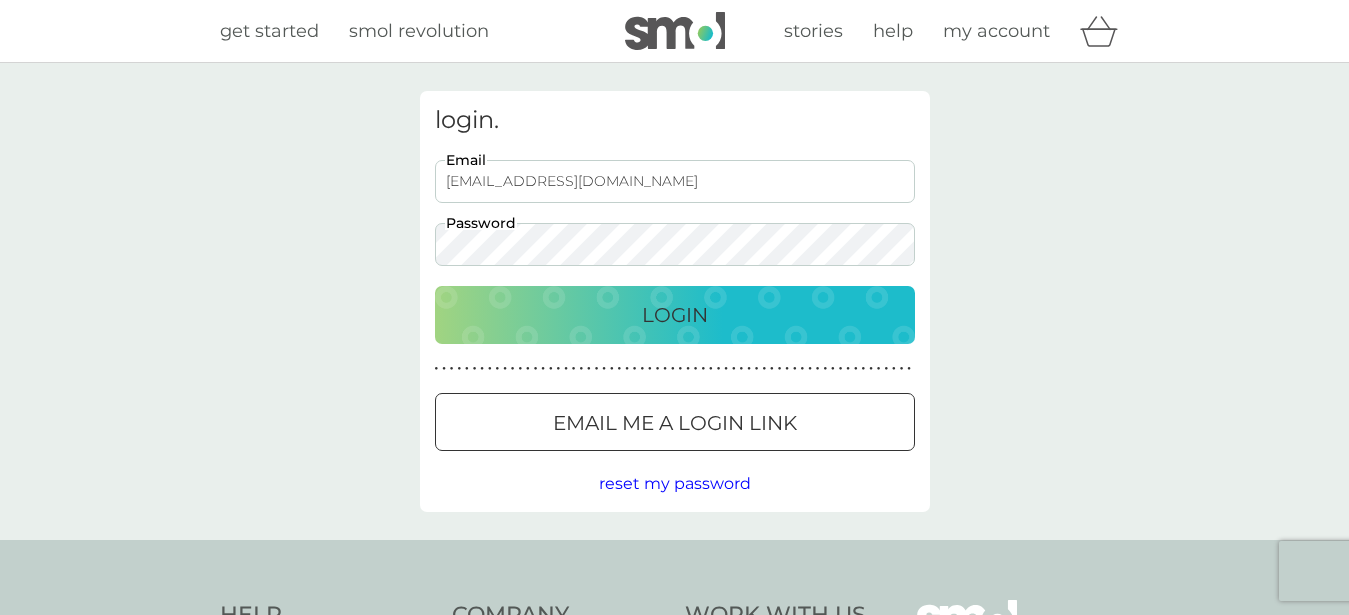 click on "Login" at bounding box center (675, 315) 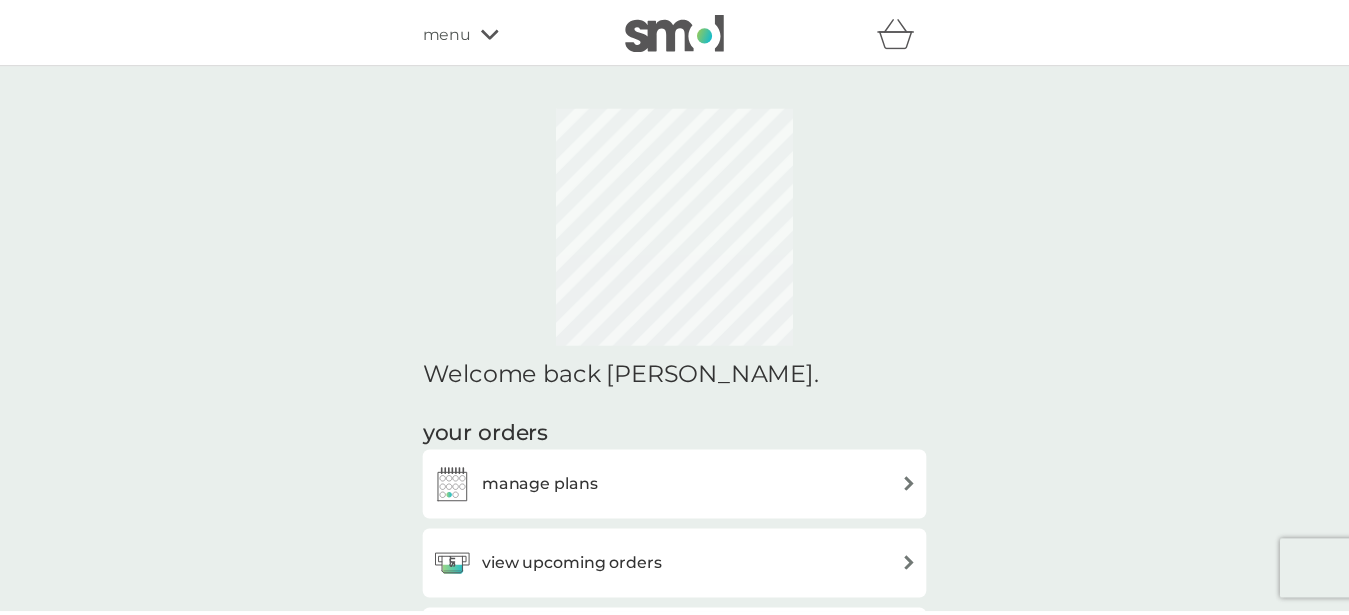 scroll, scrollTop: 0, scrollLeft: 0, axis: both 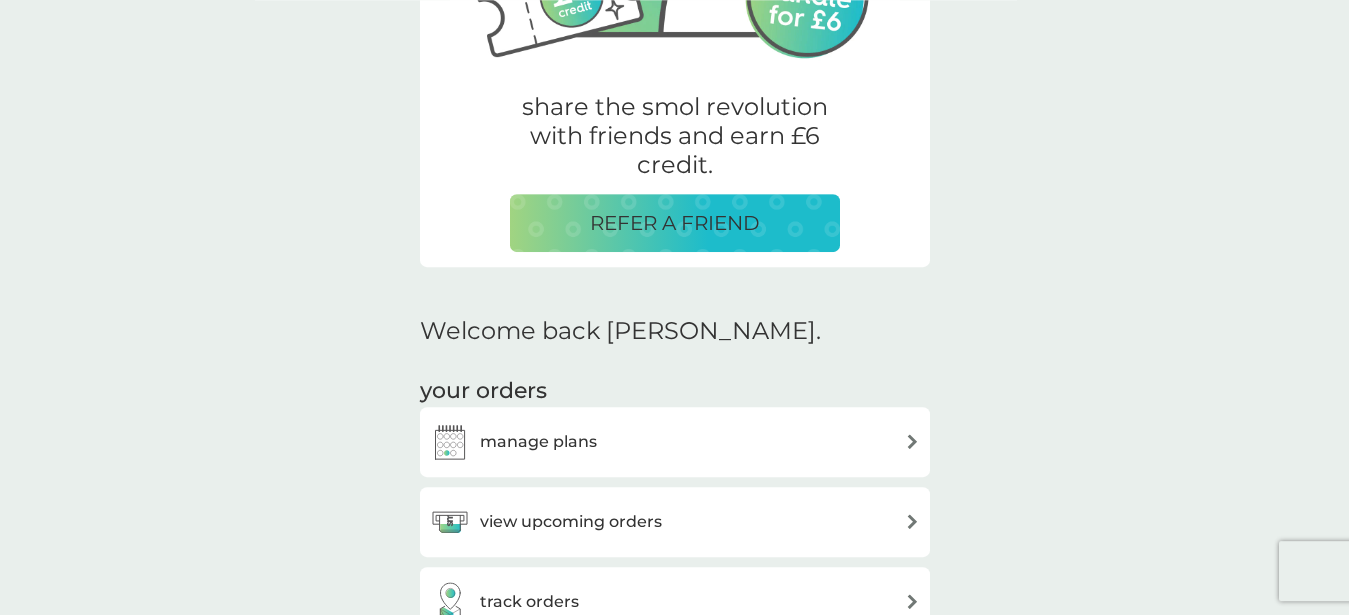 click at bounding box center (912, 521) 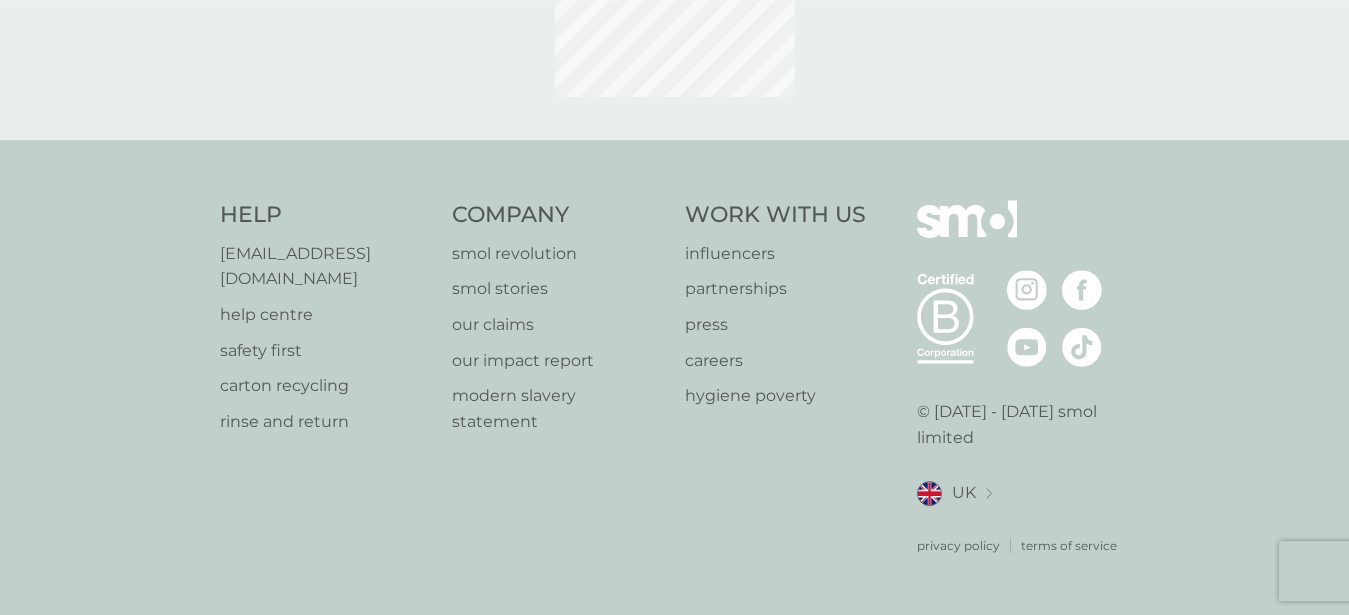 scroll, scrollTop: 0, scrollLeft: 0, axis: both 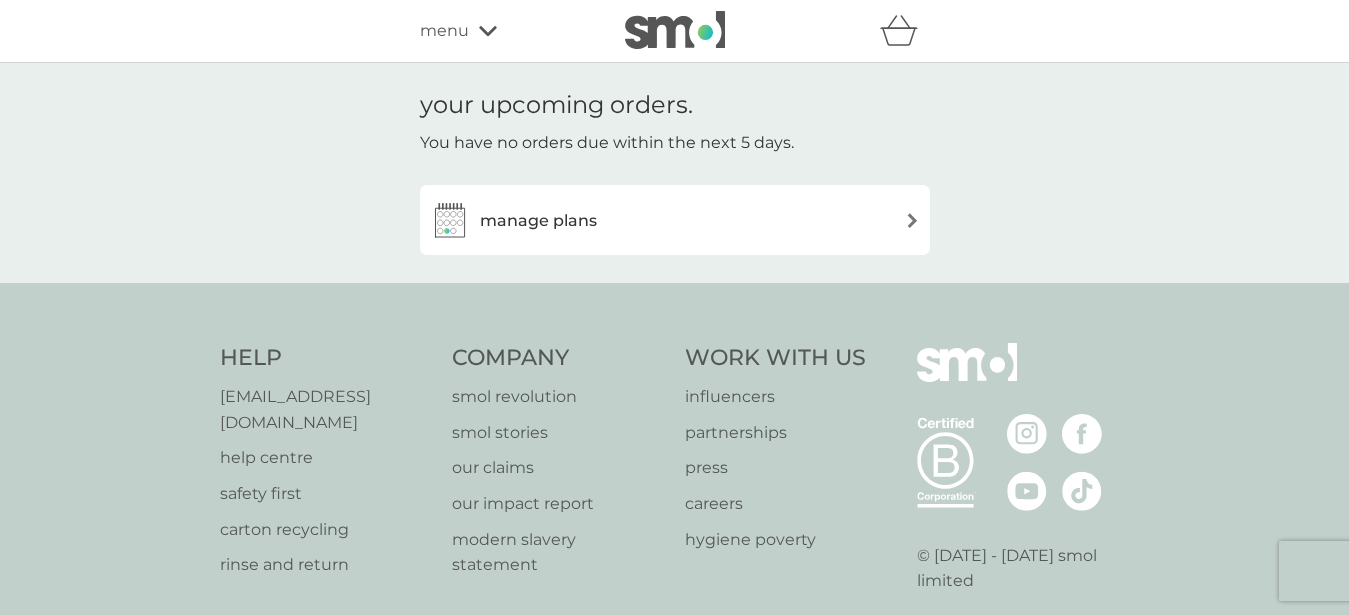 click on "manage plans" at bounding box center [675, 220] 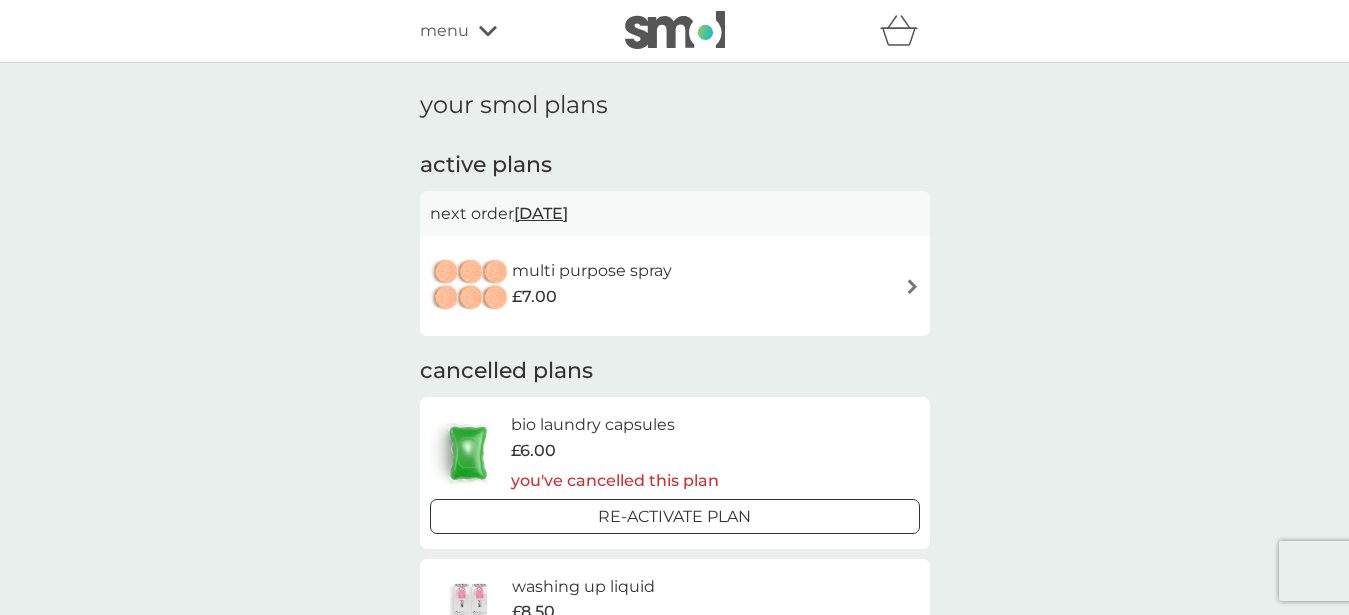 scroll, scrollTop: 460, scrollLeft: 0, axis: vertical 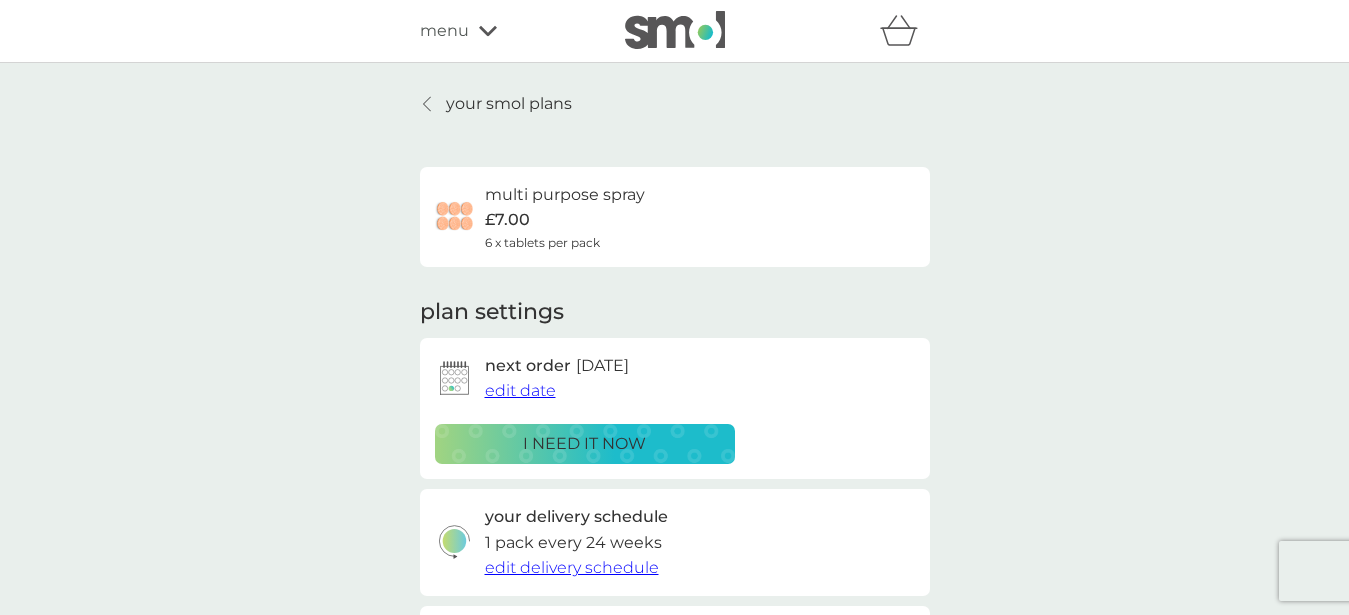 click 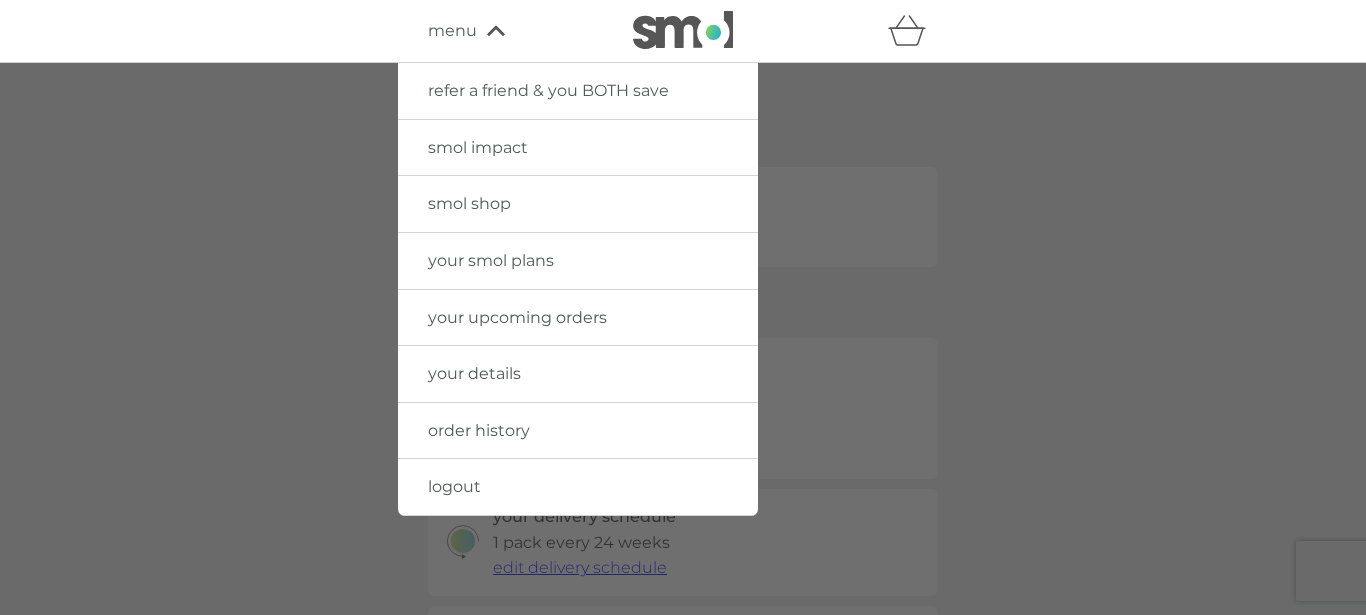 click on "your details" at bounding box center (474, 373) 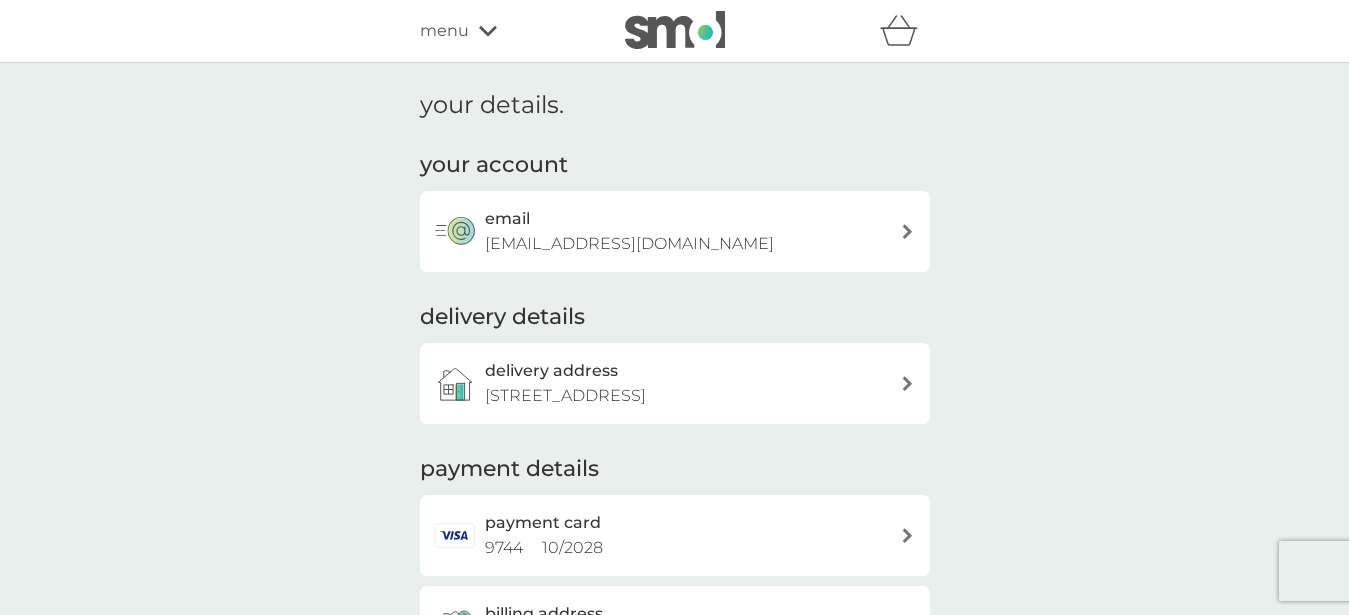 click on "payment card 9744   10 / 2028" at bounding box center [685, 535] 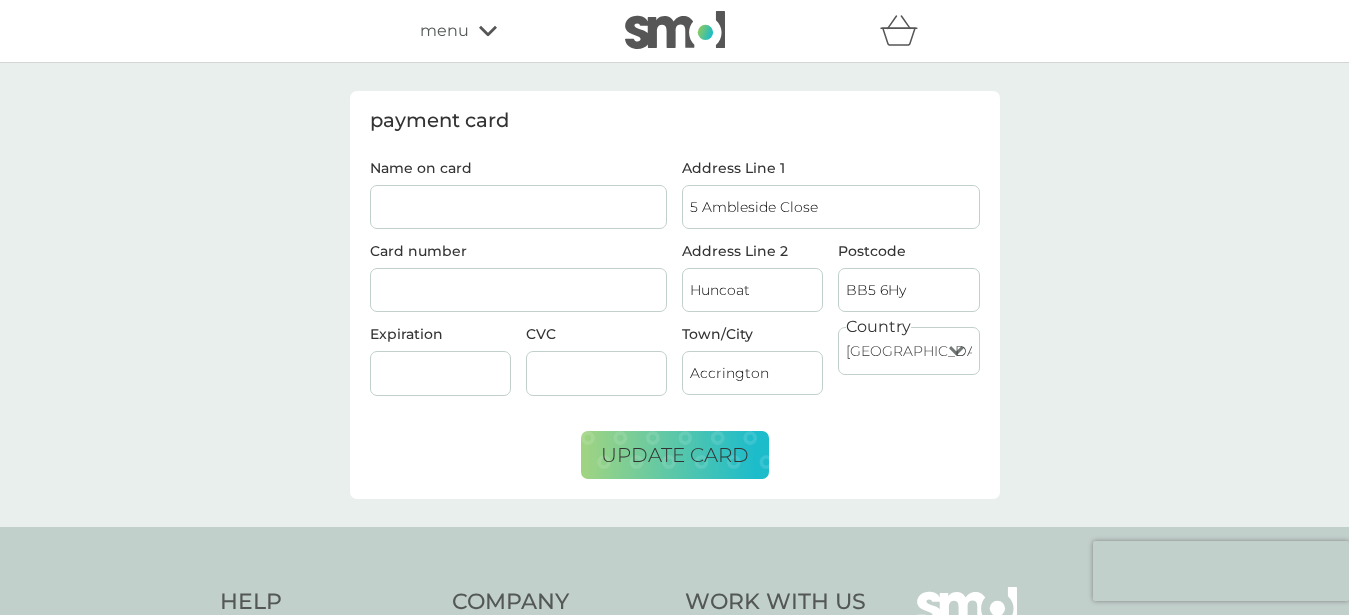click on "Name on card" at bounding box center [519, 207] 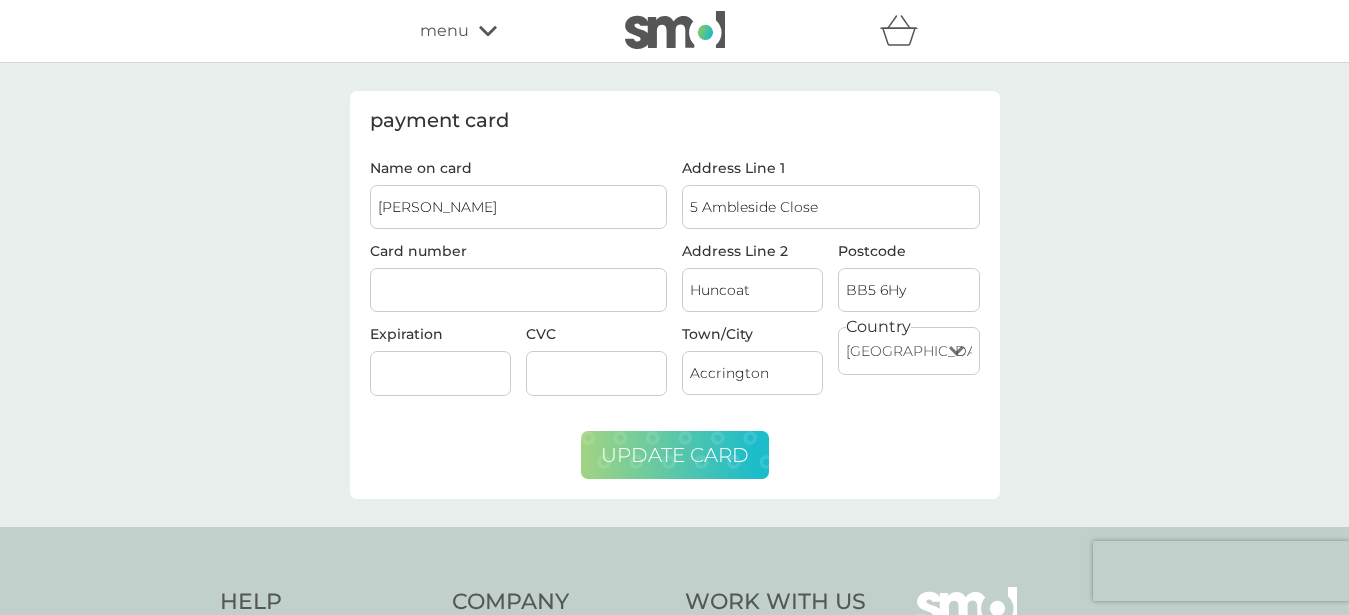 click on "update card" at bounding box center (675, 455) 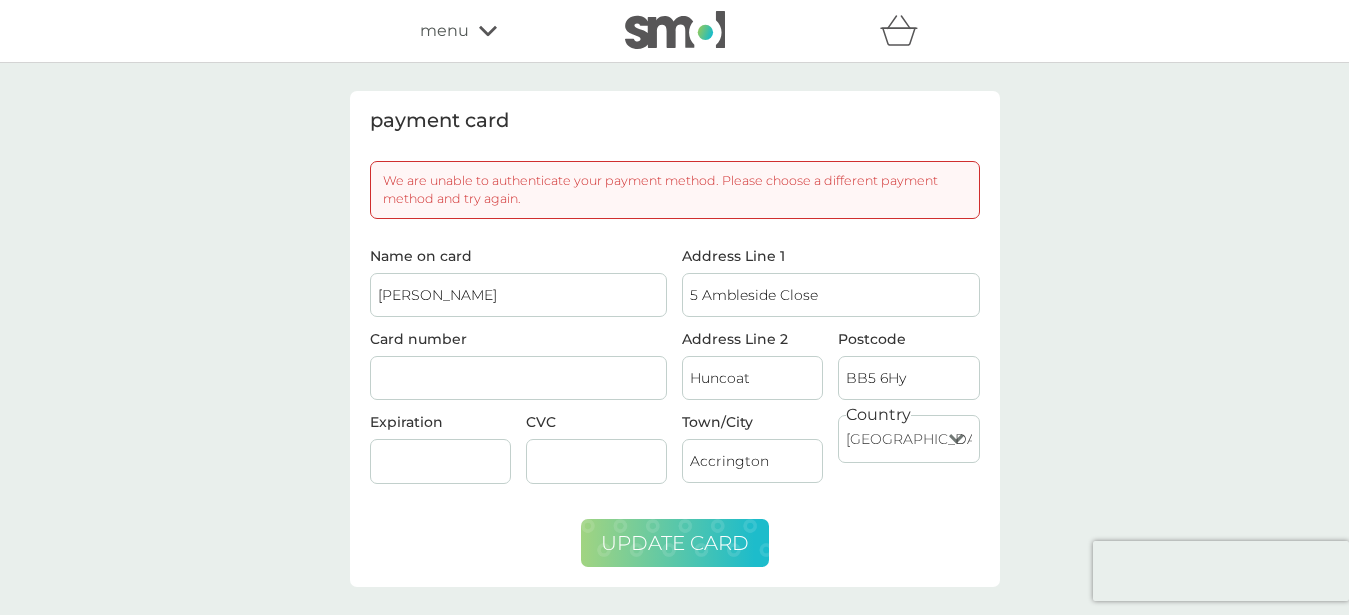 click on "[PERSON_NAME]" at bounding box center (519, 295) 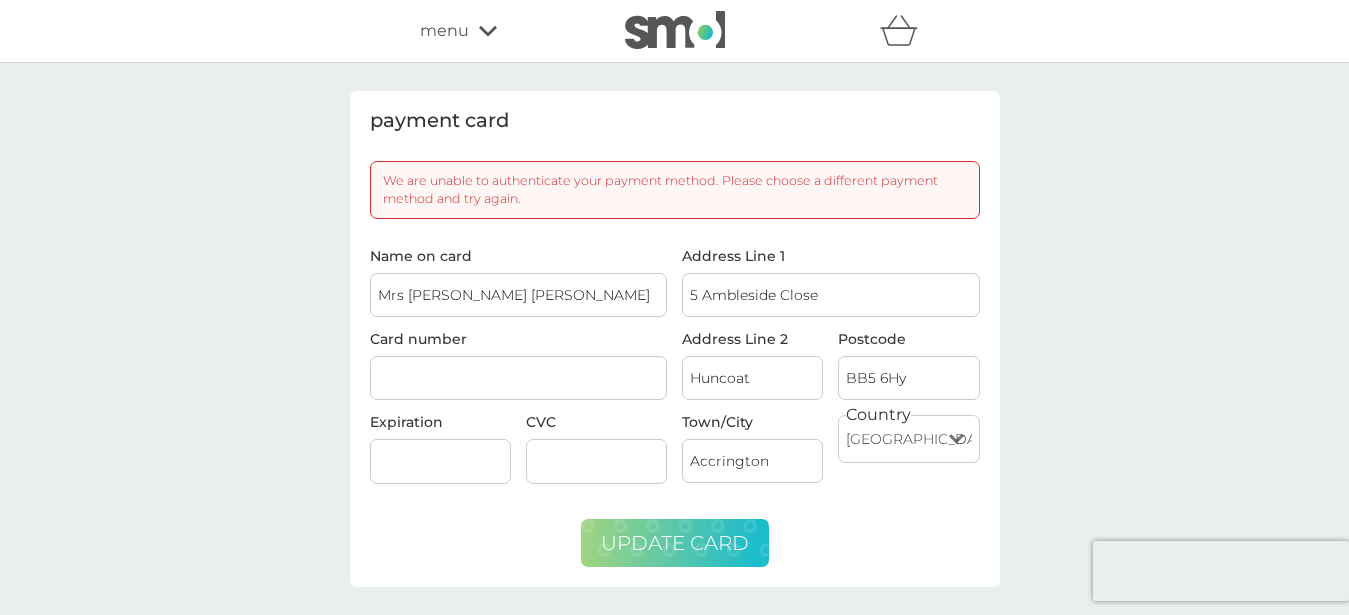 type on "Mrs [PERSON_NAME] [PERSON_NAME]" 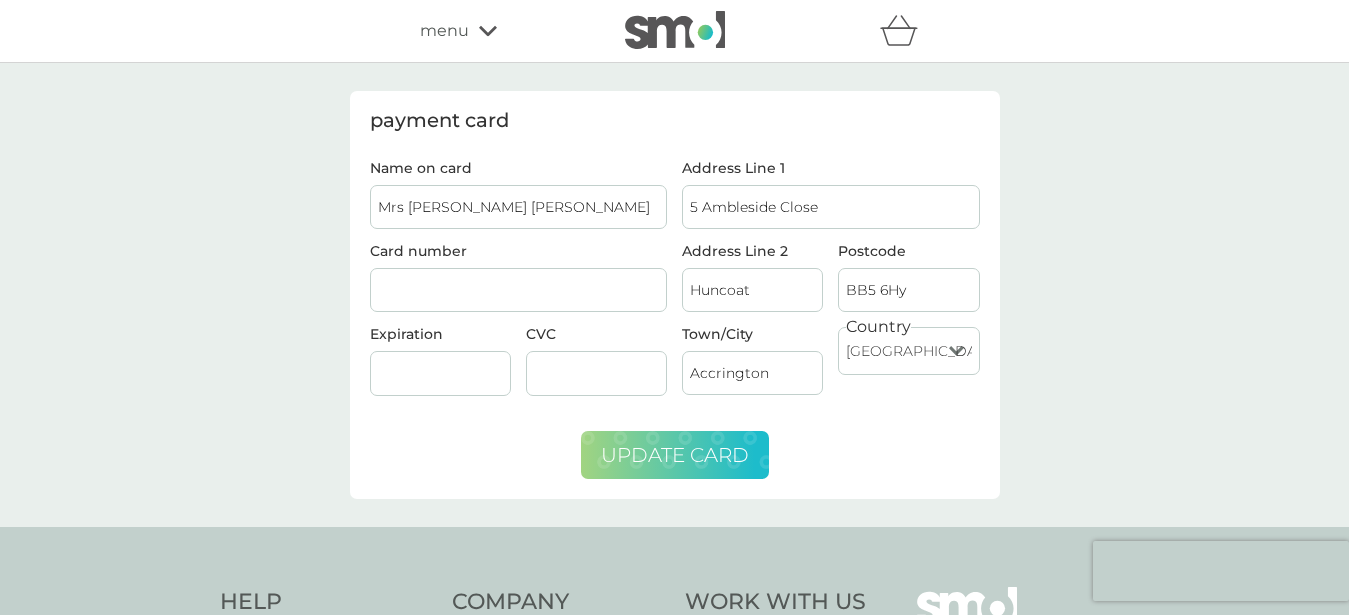 click on "update card" at bounding box center [675, 455] 